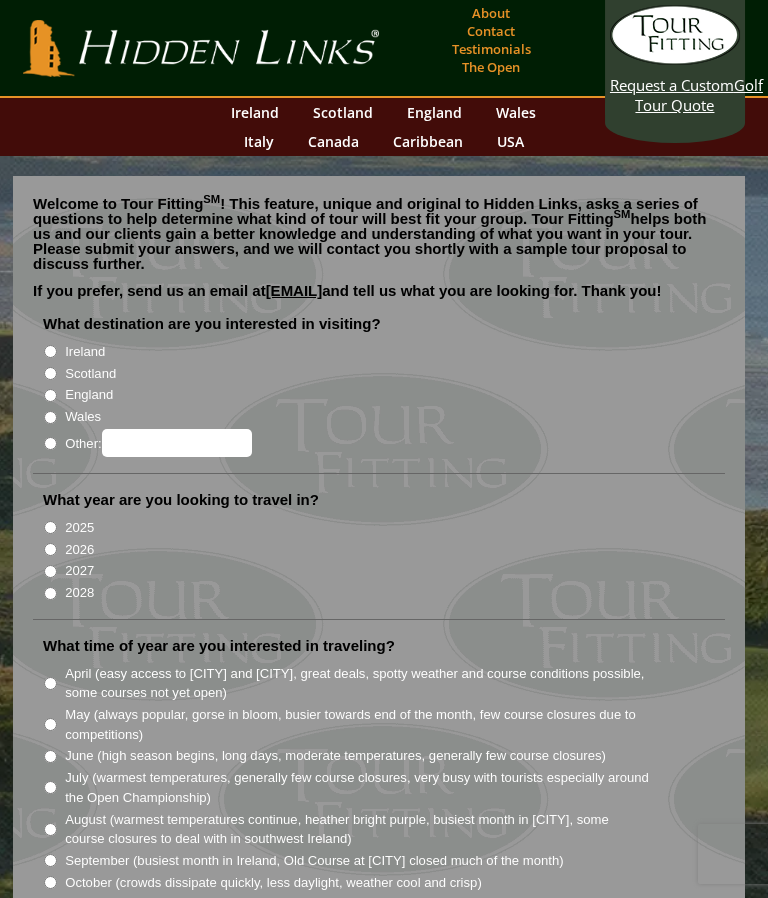 scroll, scrollTop: 0, scrollLeft: 0, axis: both 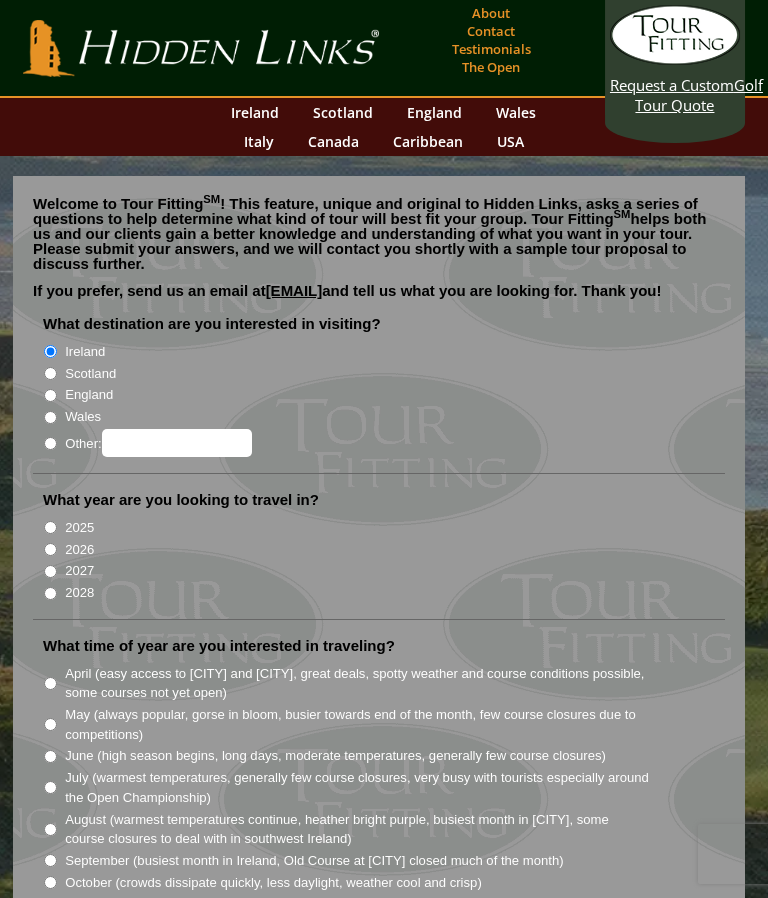 click on "2025" at bounding box center [50, 527] 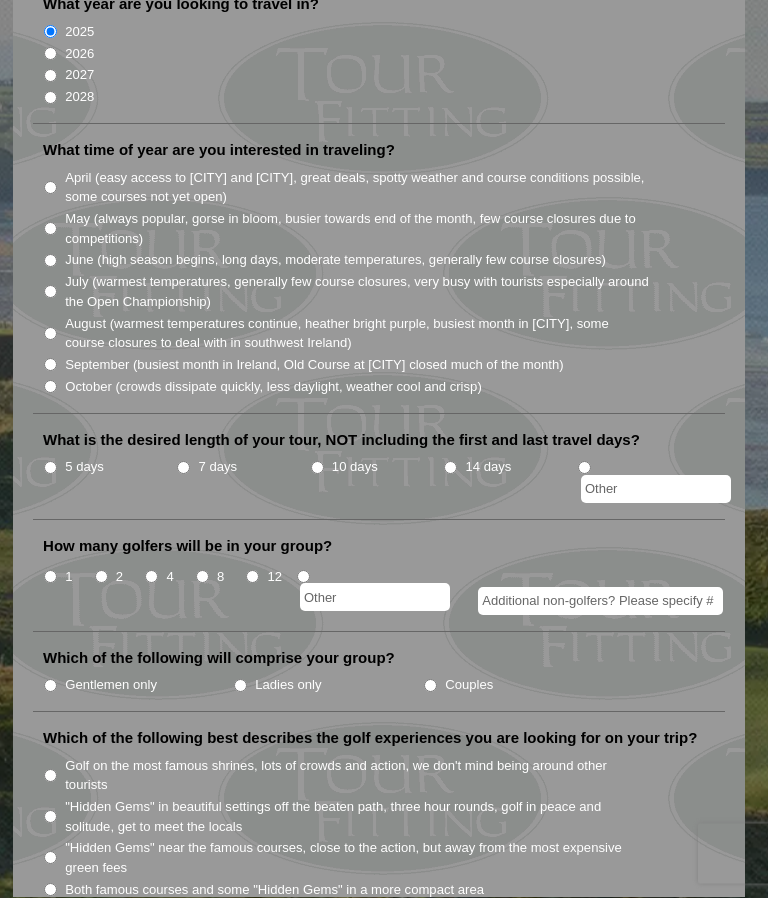 scroll, scrollTop: 497, scrollLeft: 0, axis: vertical 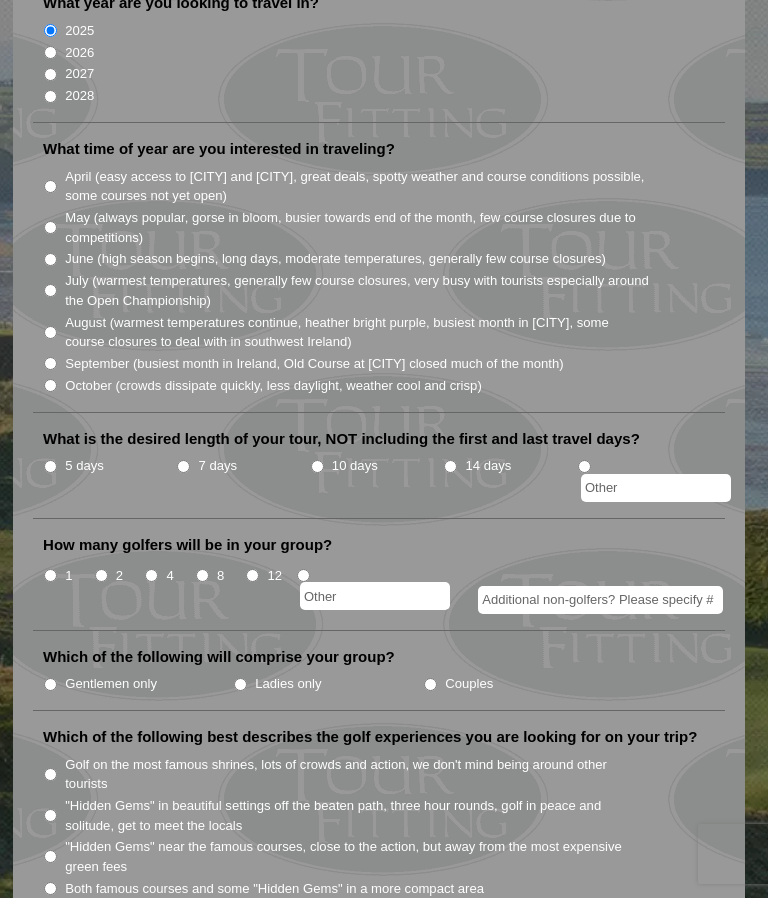 click on "August (warmest temperatures continue, heather bright purple, busiest month in [CITY], some course closures to deal with in southwest Ireland)" at bounding box center (50, 332) 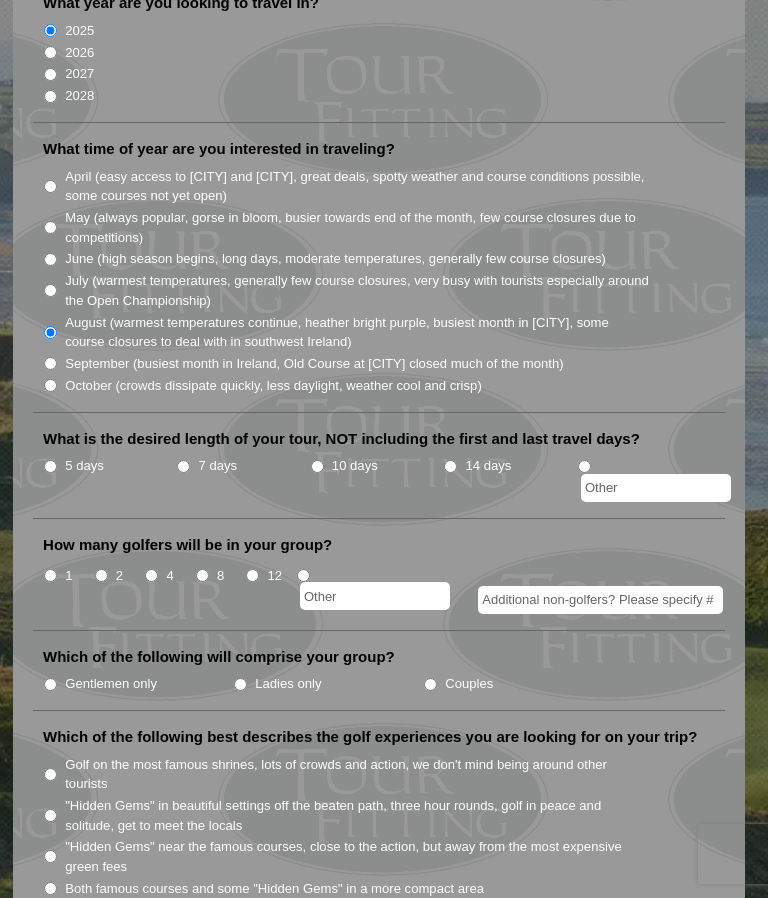 click on "What time of year are you interested in traveling?
April (easy access to [CITY] and [CITY], great deals, spotty weather and course conditions possible, some courses not yet open)
May (always popular, gorse in bloom, busier towards end of the month, few course closures due to competitions)" at bounding box center [379, 276] 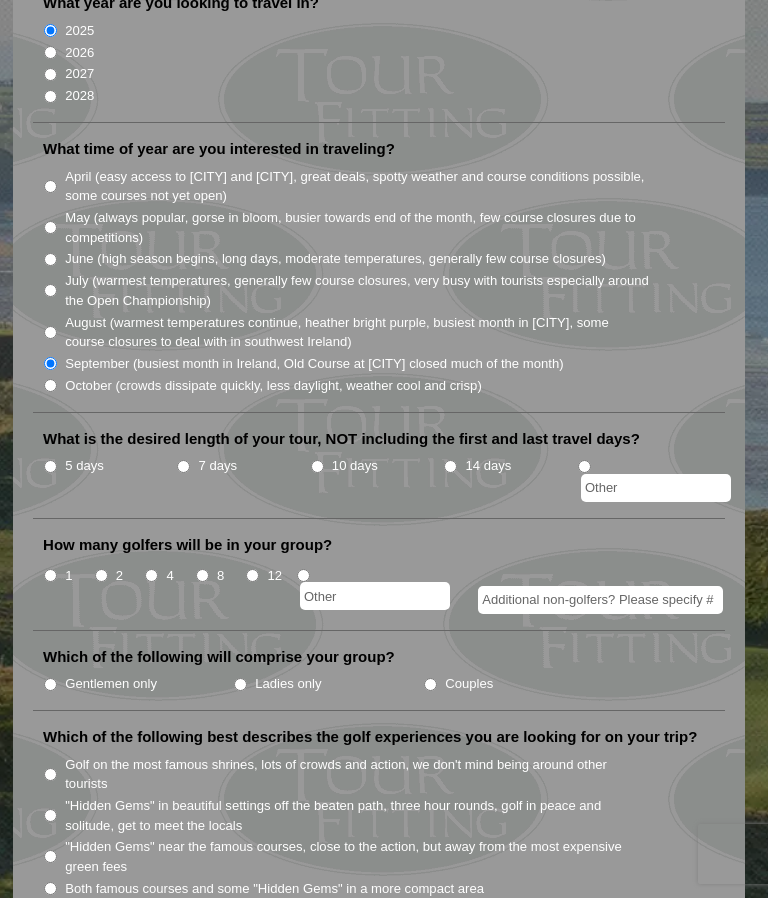 click on "10 days" at bounding box center [355, 466] 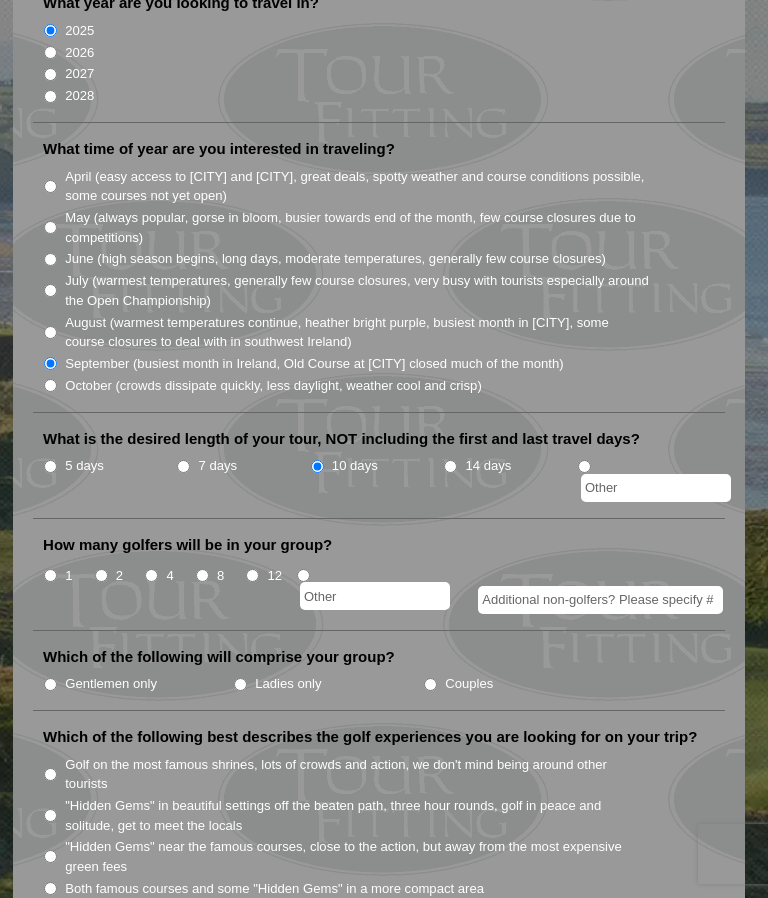click on "4" at bounding box center (169, 576) 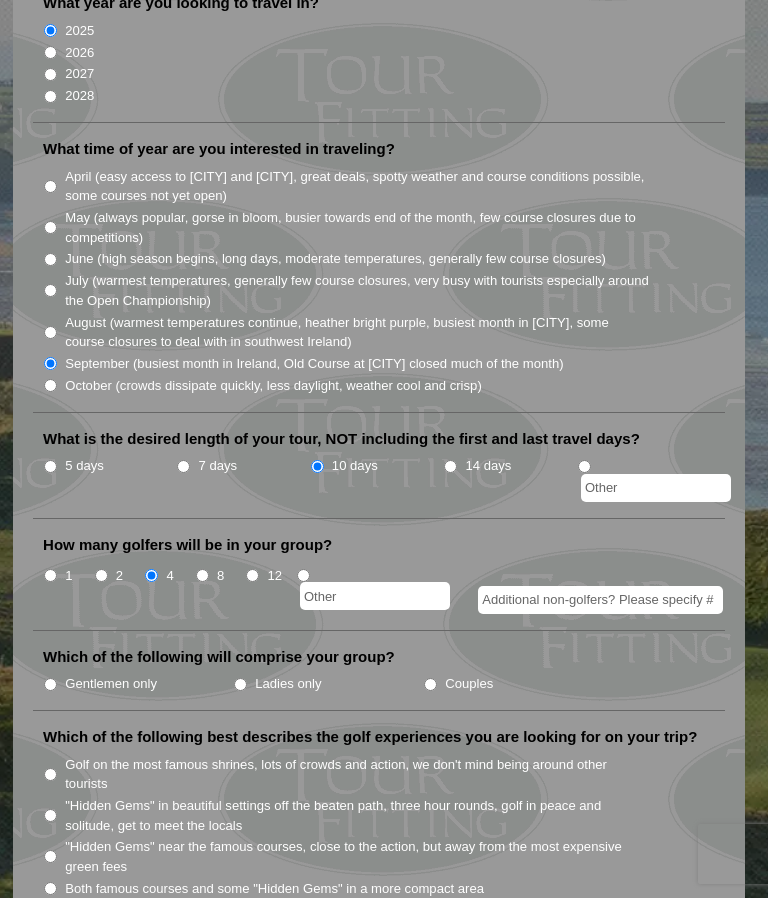 scroll, scrollTop: 698, scrollLeft: 0, axis: vertical 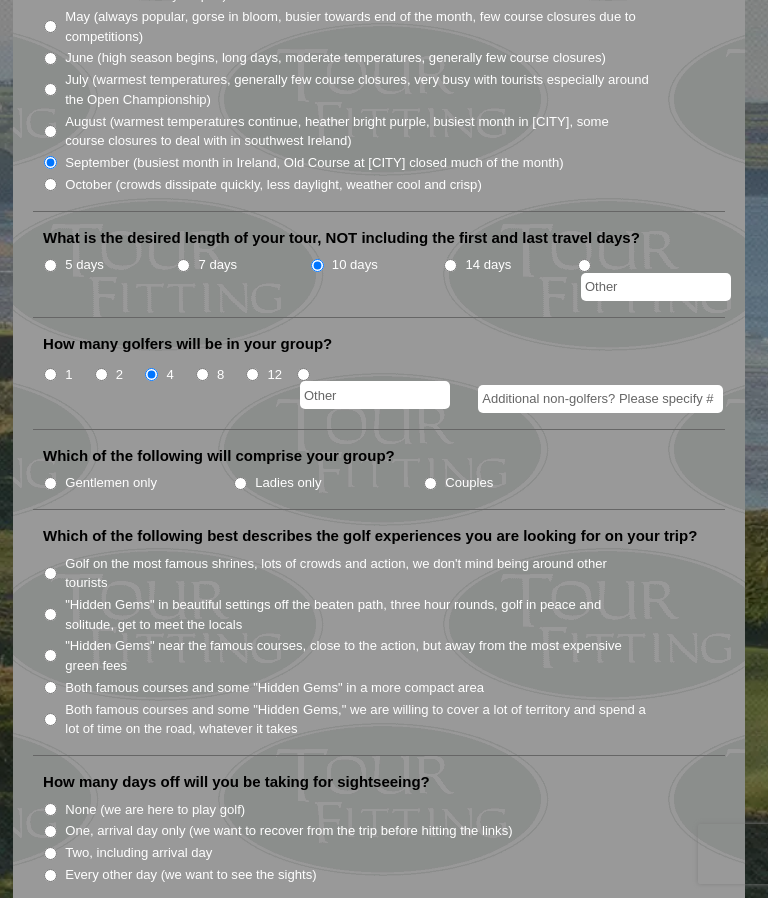 click on "Which of the following will comprise your group?
Gentlemen only
Ladies only
Couples" at bounding box center (379, 478) 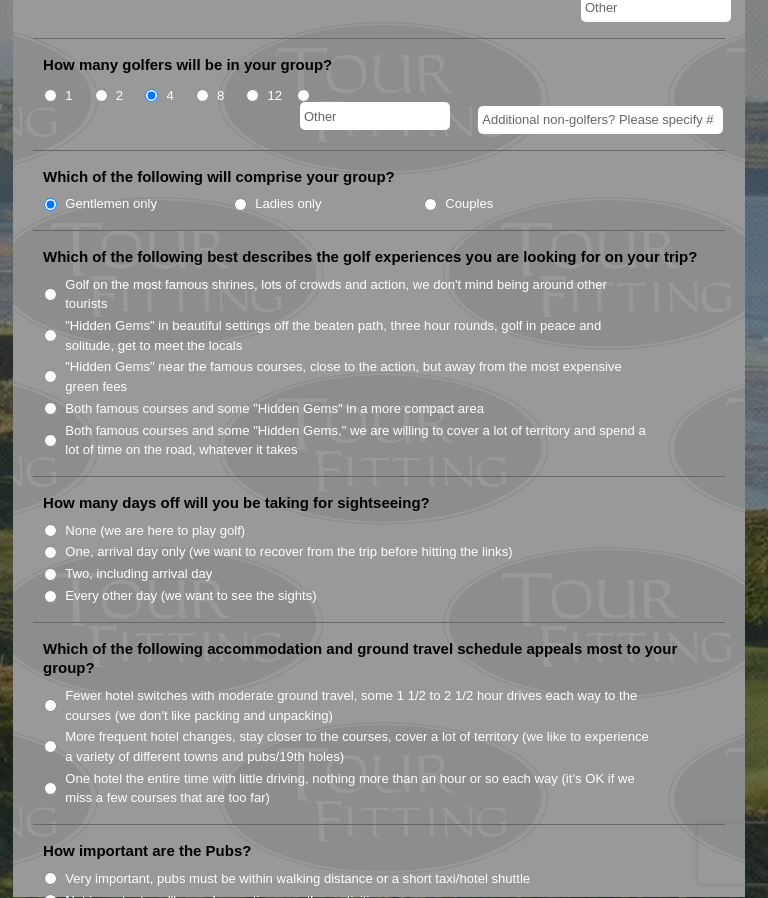 scroll, scrollTop: 977, scrollLeft: 0, axis: vertical 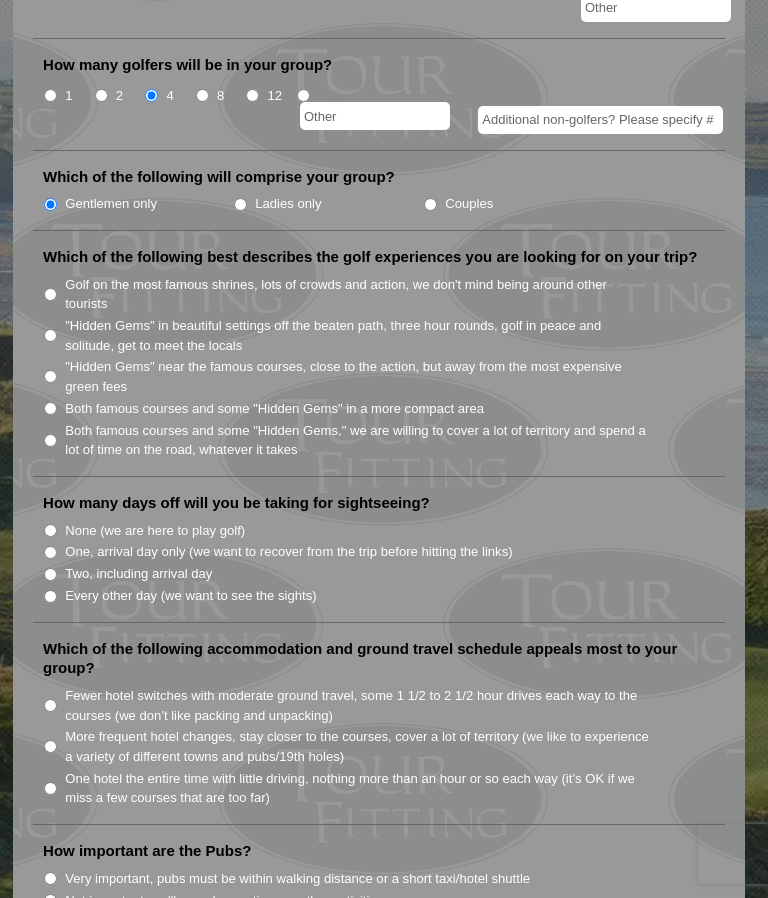 click on "Which of the following best describes the golf experiences you are looking for on your trip?" at bounding box center (370, 257) 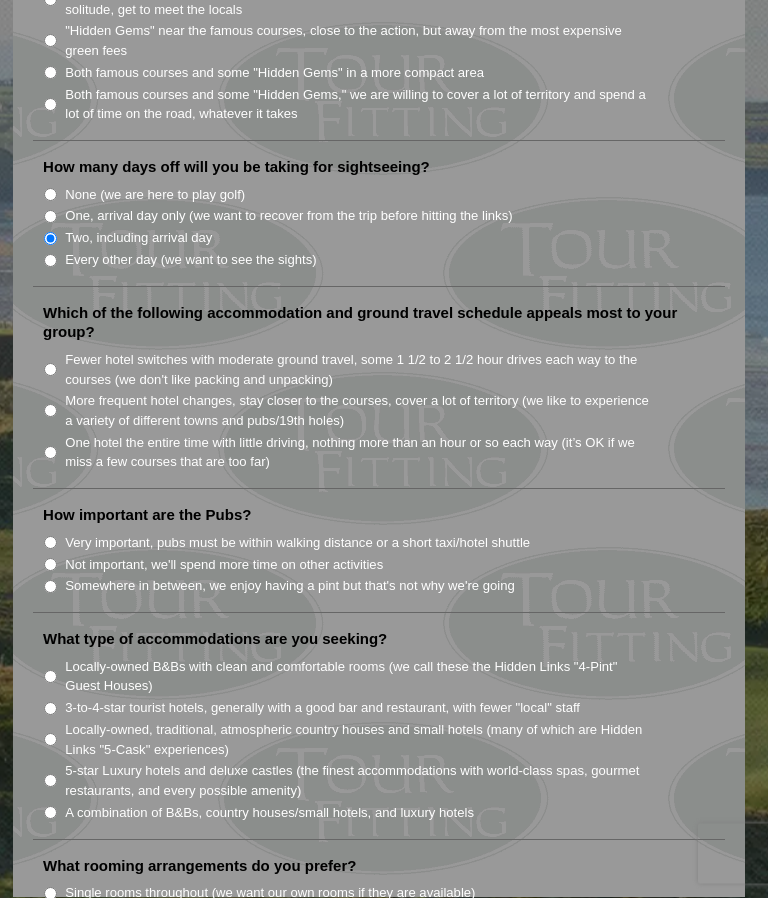 scroll, scrollTop: 1313, scrollLeft: 0, axis: vertical 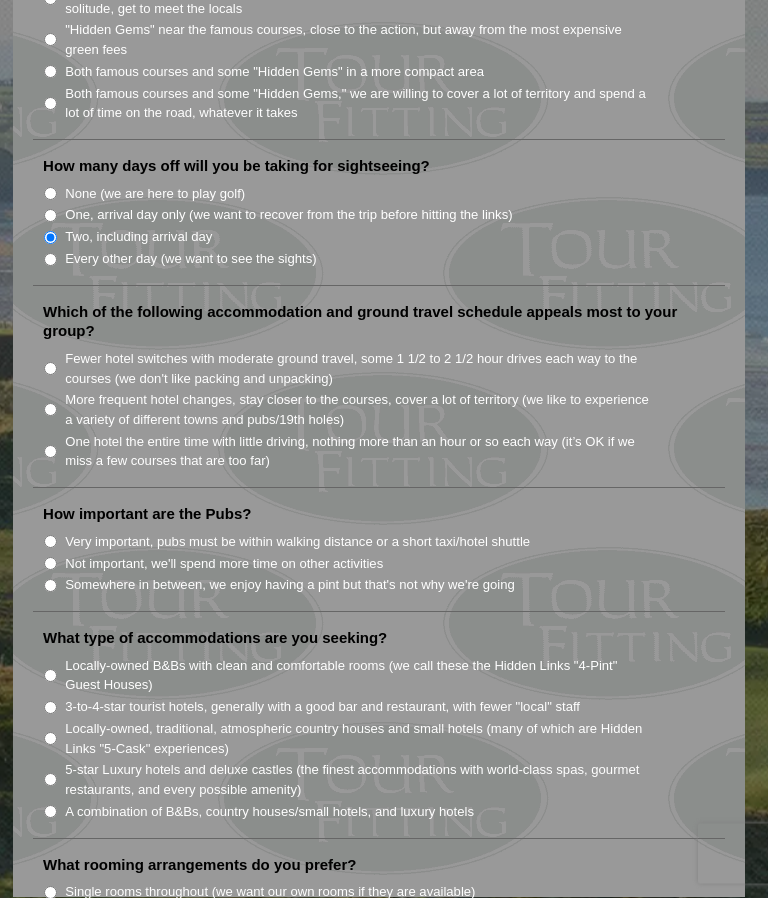click on "One hotel the entire time with little driving, nothing more than an hour or so each way (it’s OK if we miss a few courses that are too far)" at bounding box center (50, 452) 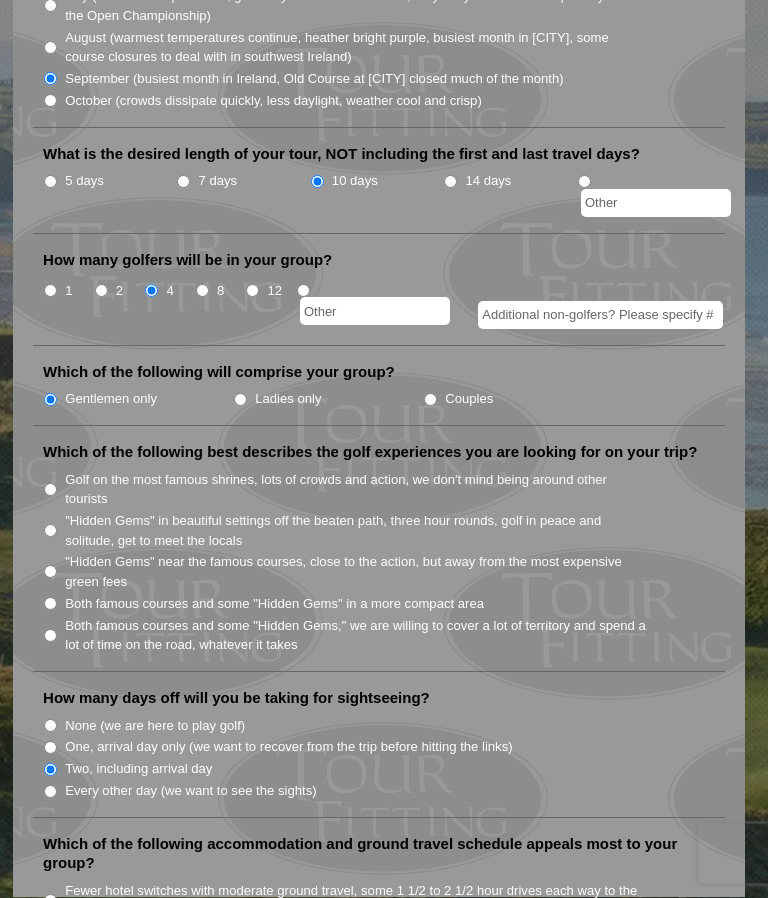 scroll, scrollTop: 778, scrollLeft: 0, axis: vertical 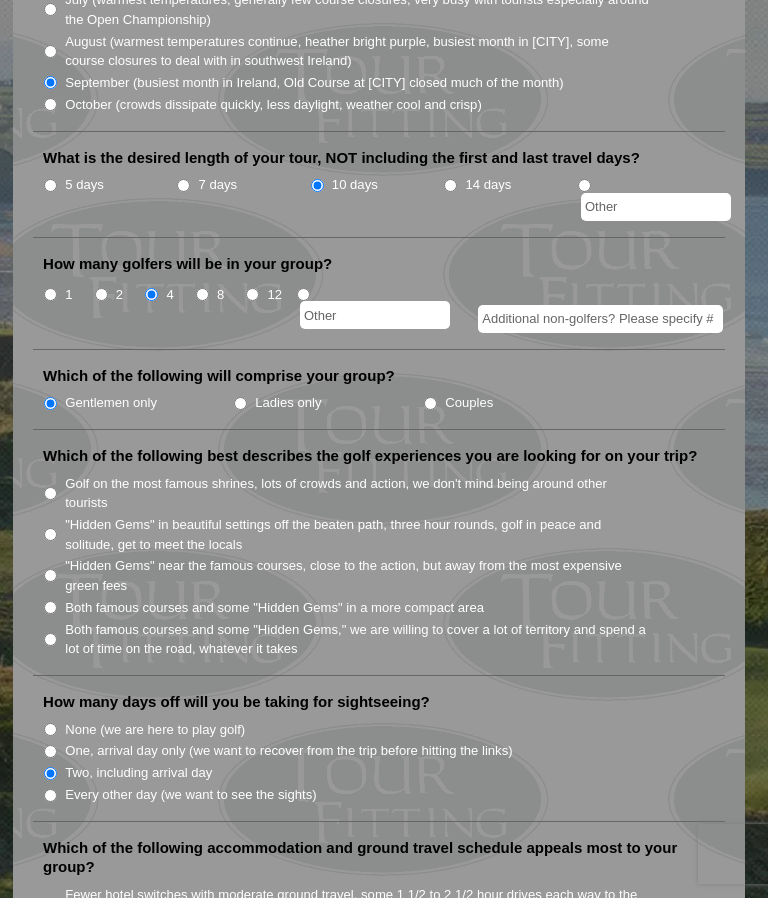 click on "7 days" at bounding box center [183, 185] 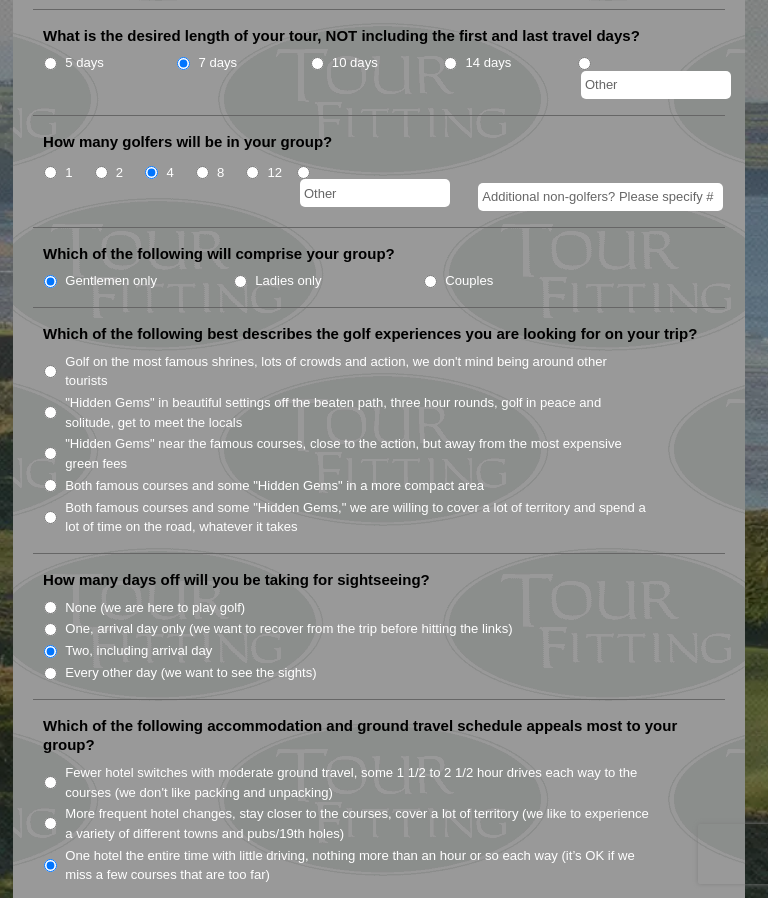 scroll, scrollTop: 909, scrollLeft: 0, axis: vertical 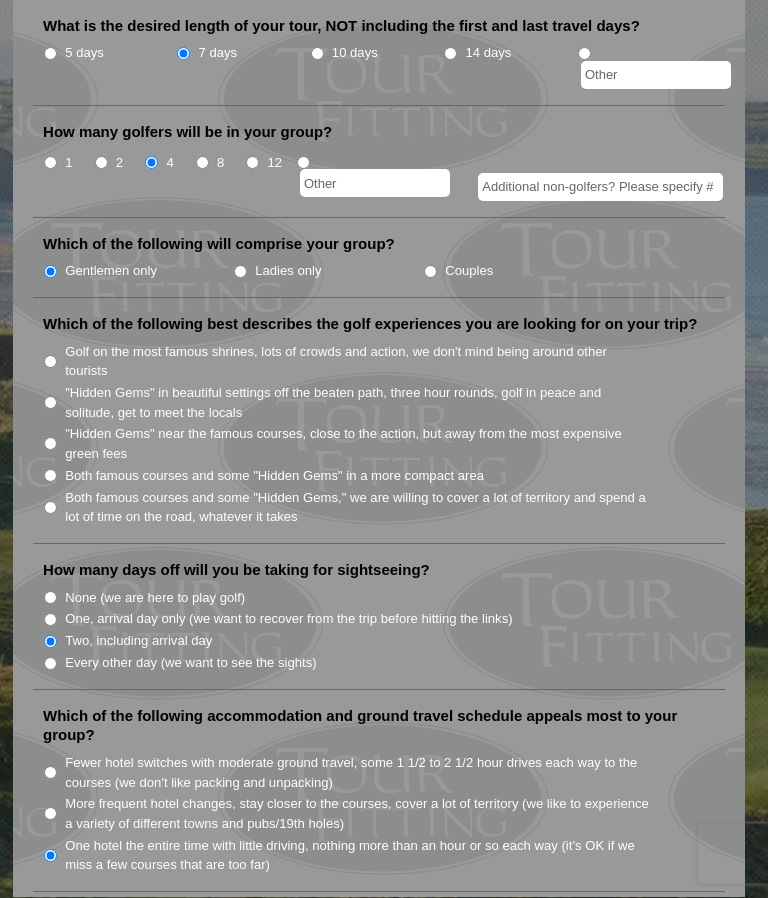 click on "One, arrival day only (we want to recover from the trip before hitting the links)" at bounding box center [50, 620] 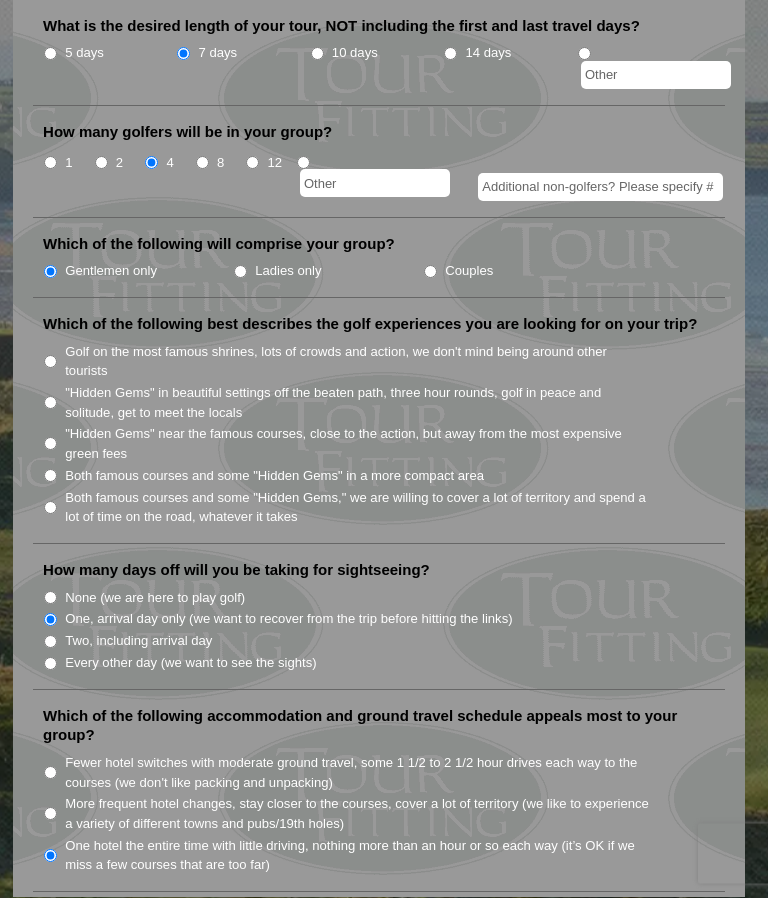 click on "One, arrival day only (we want to recover from the trip before hitting the links)" at bounding box center (50, 620) 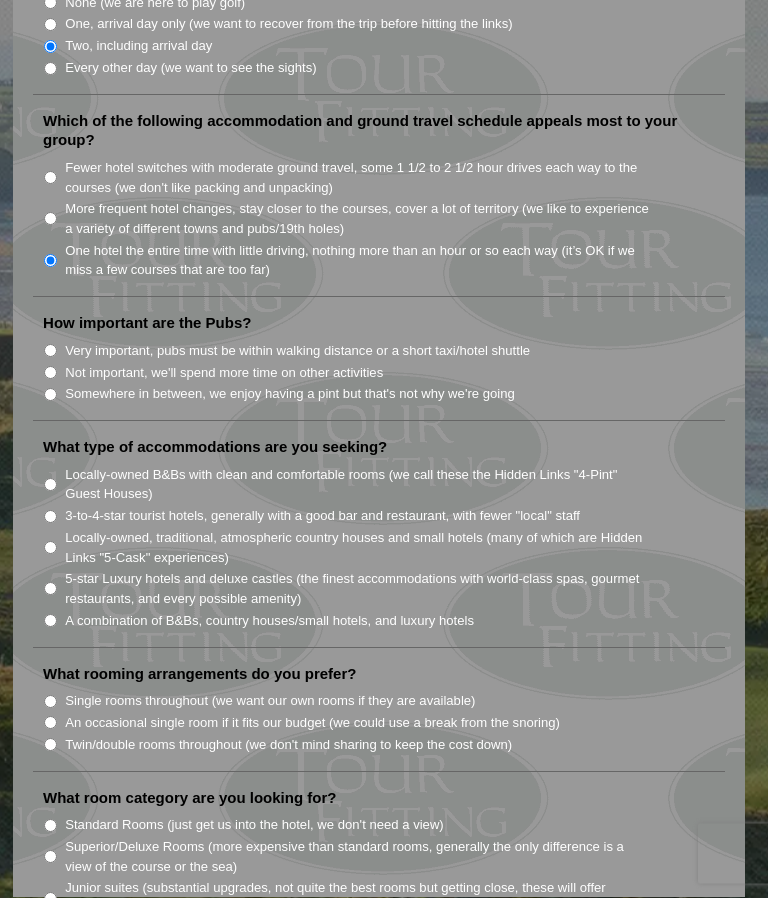 scroll, scrollTop: 1505, scrollLeft: 0, axis: vertical 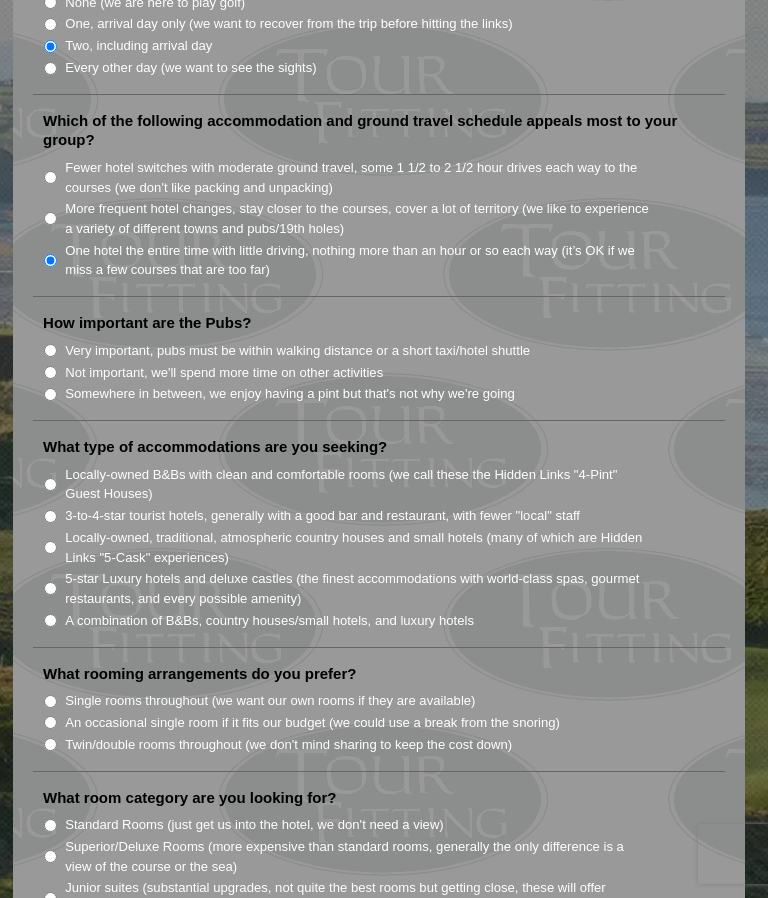 click on "Somewhere in between, we enjoy having a pint but that's not why we're going" at bounding box center (387, 393) 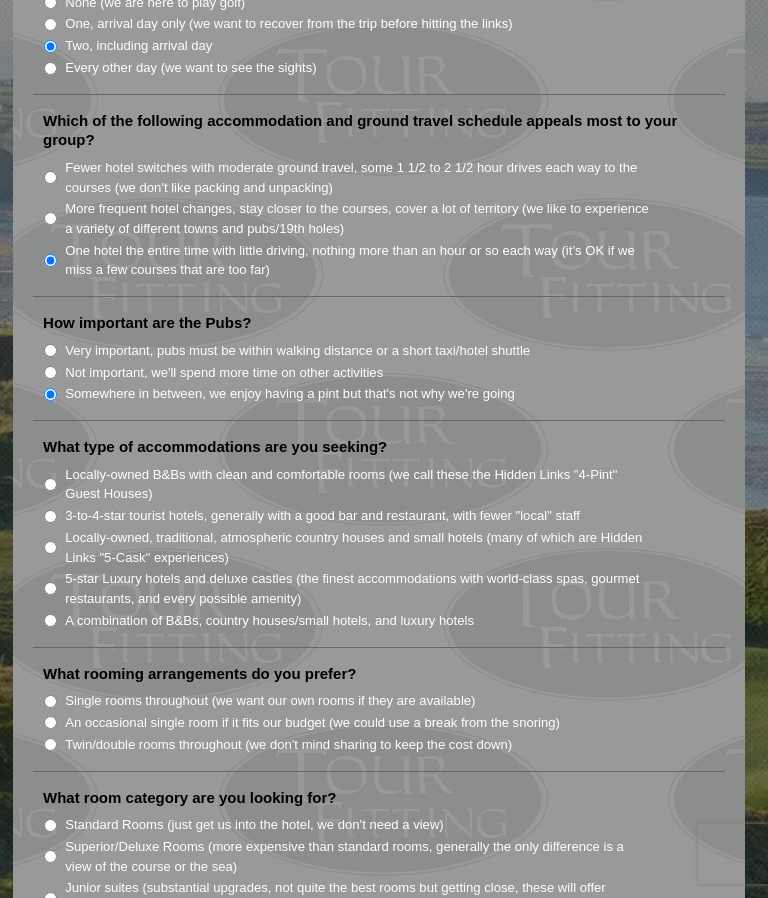 click on "Welcome to Tour Fitting SM ! This feature, unique and original to Hidden Links, asks a series of questions to help determine what kind of tour will best fit your group. Tour Fitting SM  helps both us and our clients gain a better knowledge and understanding of what you want in your tour. Please submit your answers, and we will contact you shortly with a sample tour proposal to discuss further.
If you prefer, send us an email at  [EMAIL]  and tell us what you are looking for. Thank you!" at bounding box center (384, 298) 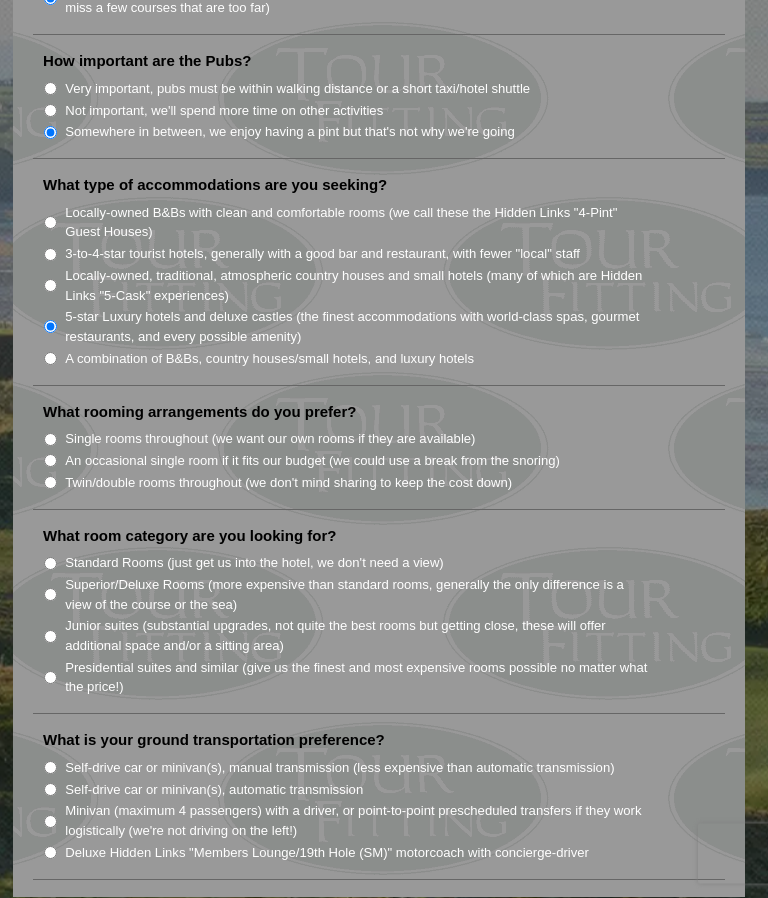 scroll, scrollTop: 1767, scrollLeft: 0, axis: vertical 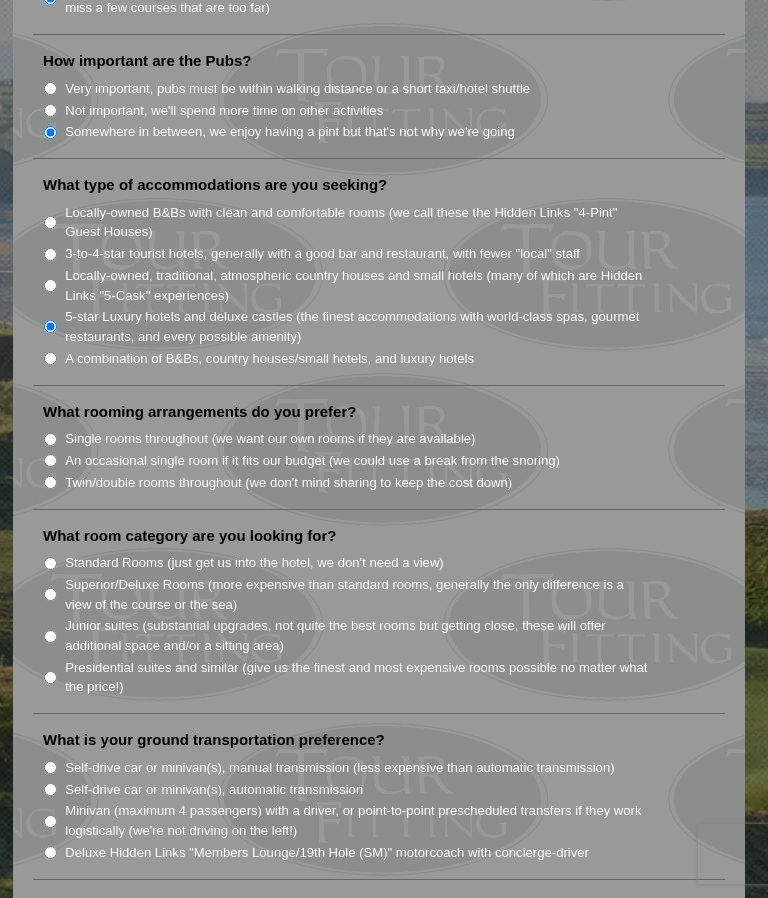 click on "Single rooms throughout (we want our own rooms if they are available)" at bounding box center [270, 439] 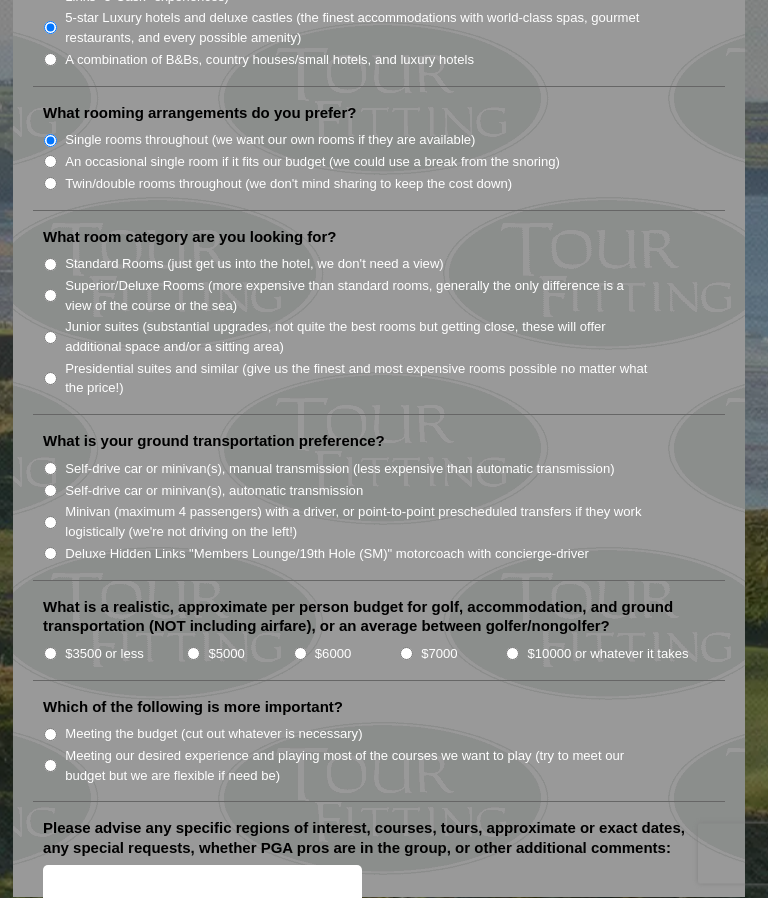 scroll, scrollTop: 2066, scrollLeft: 0, axis: vertical 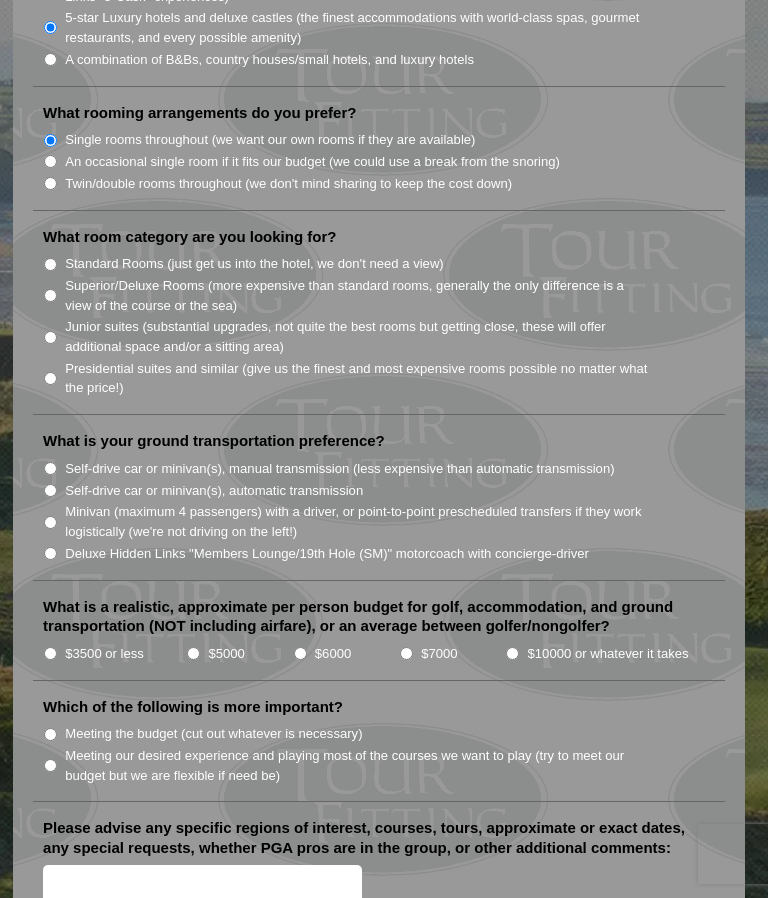 click on "Junior suites (substantial upgrades, not quite the best rooms but getting close, these will offer additional space and/or a sitting area)" at bounding box center [50, 337] 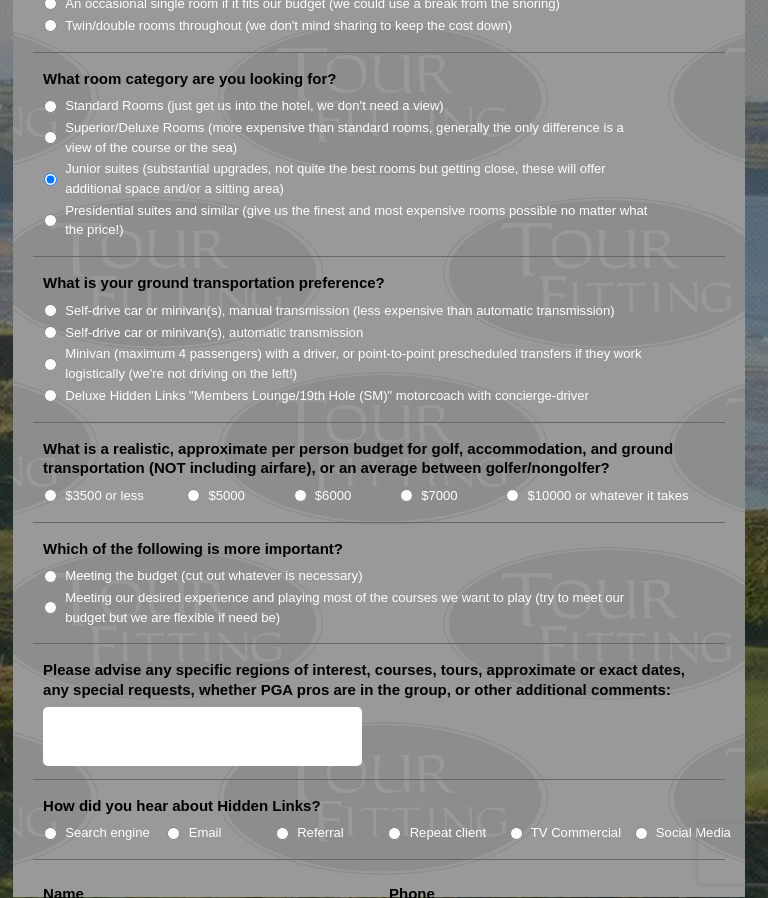scroll, scrollTop: 2229, scrollLeft: 0, axis: vertical 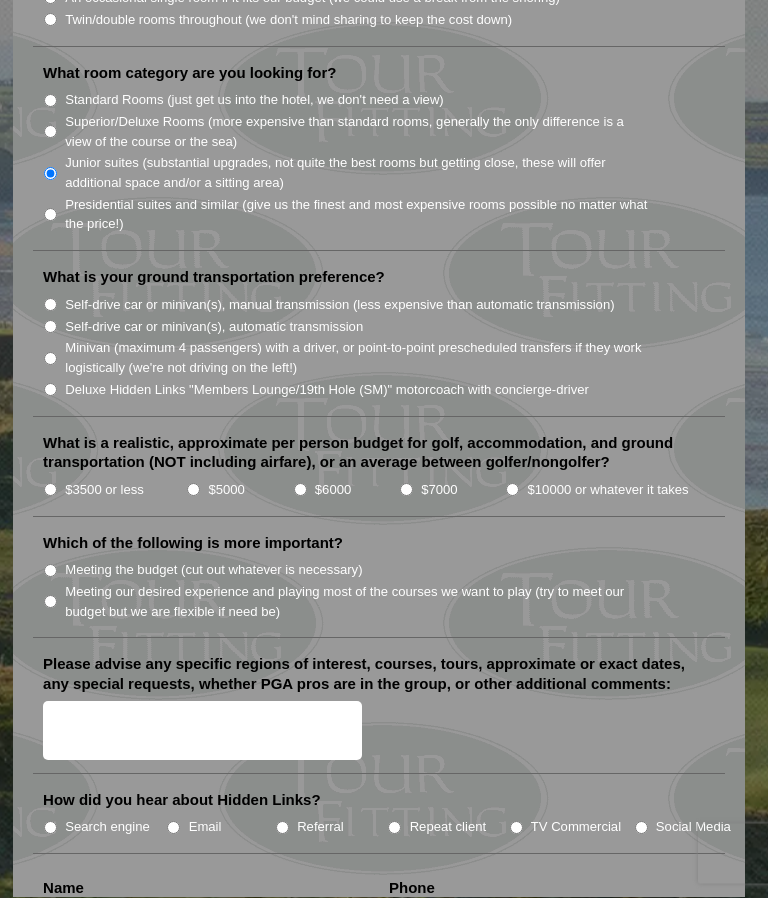 click on "Self-drive car or minivan(s), automatic transmission" at bounding box center [50, 327] 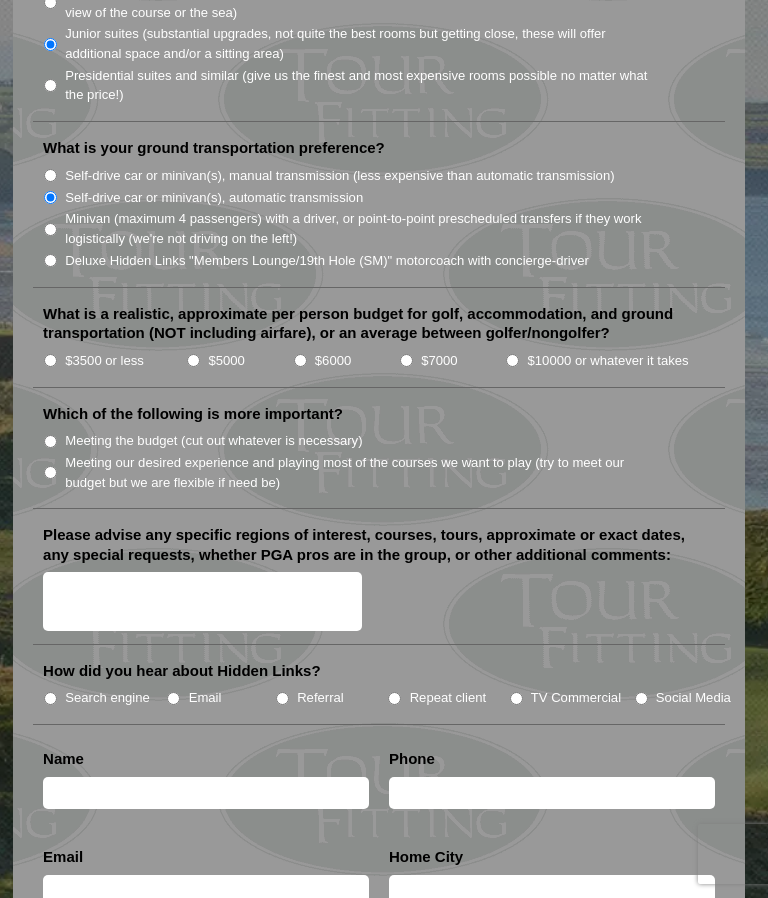 scroll, scrollTop: 2360, scrollLeft: 0, axis: vertical 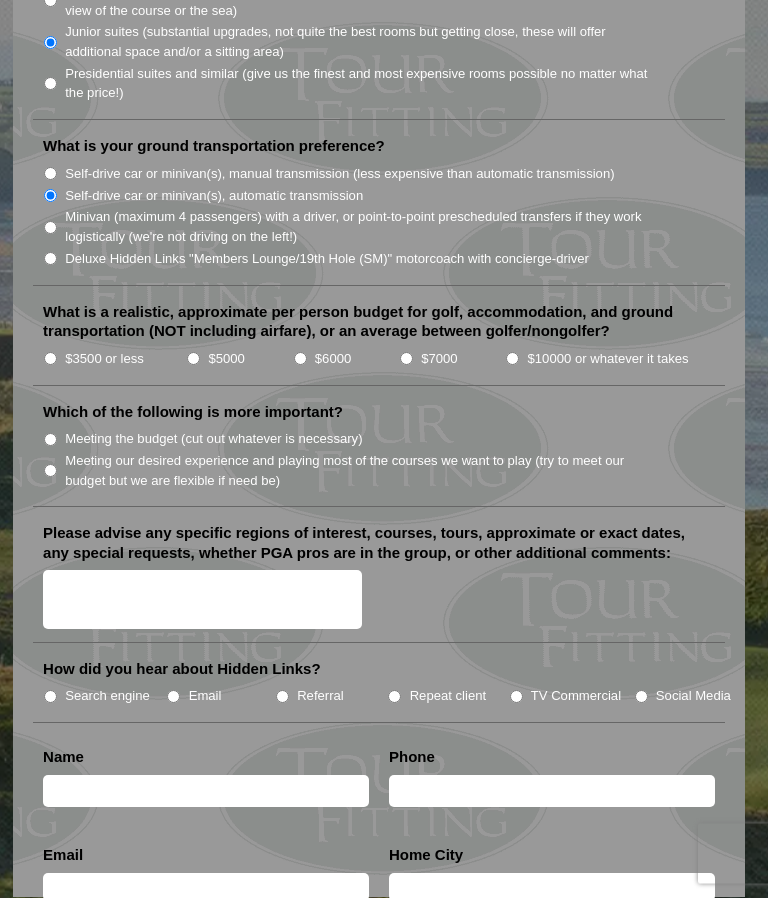 click on "$5000" at bounding box center (193, 359) 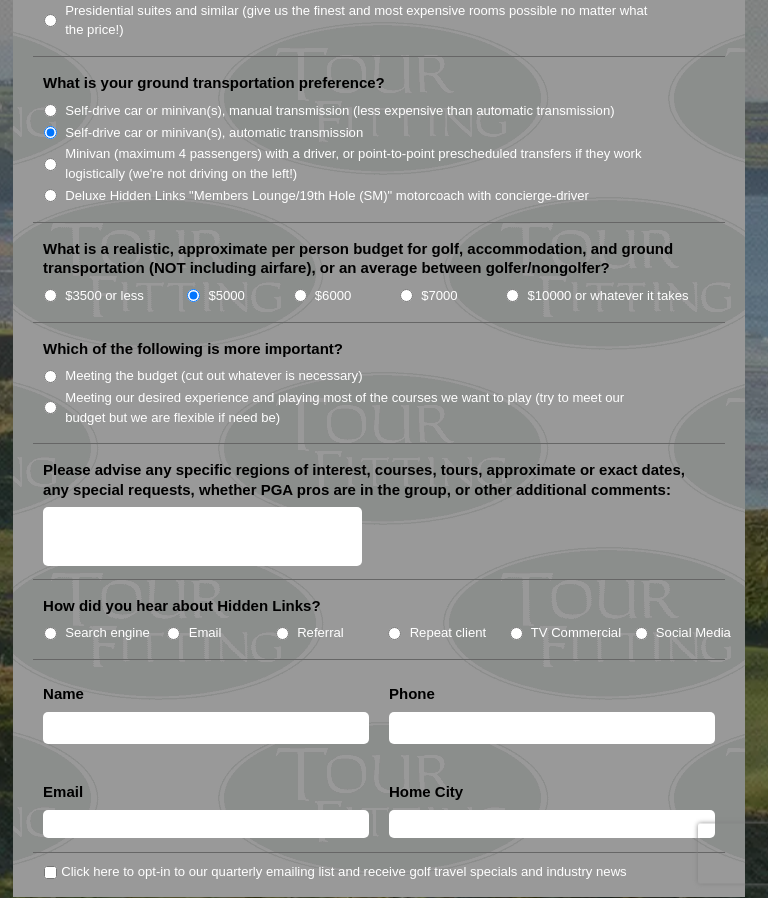 scroll, scrollTop: 2426, scrollLeft: 0, axis: vertical 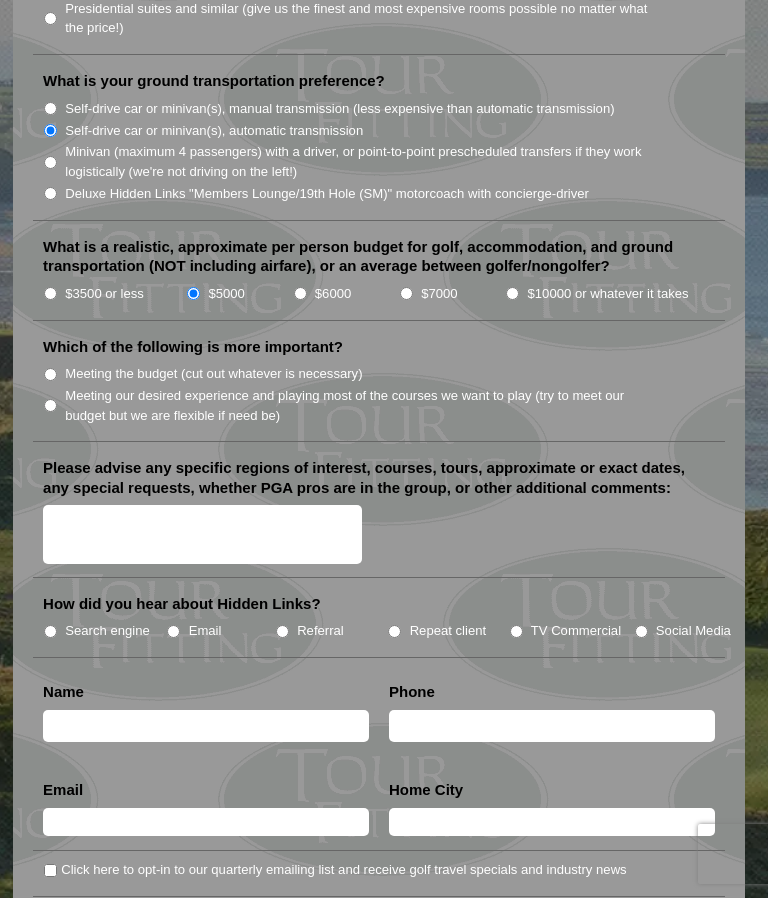 click on "$6000" at bounding box center [300, 293] 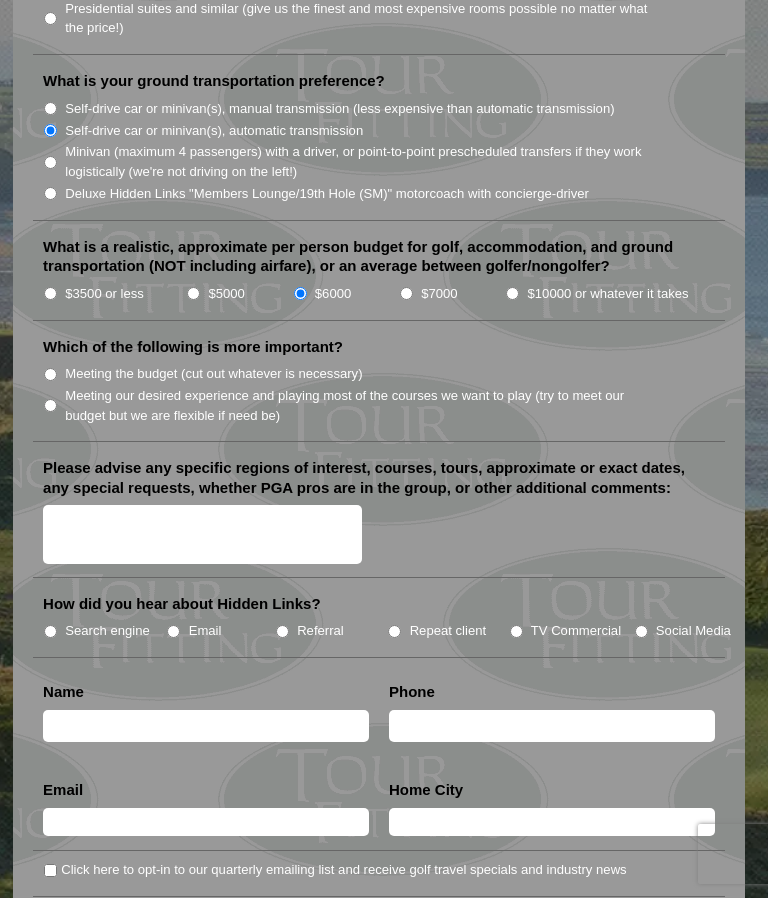 click on "Meeting our desired experience and playing most of the courses we want to play (try to meet our budget but we are flexible if need be)" at bounding box center [50, 405] 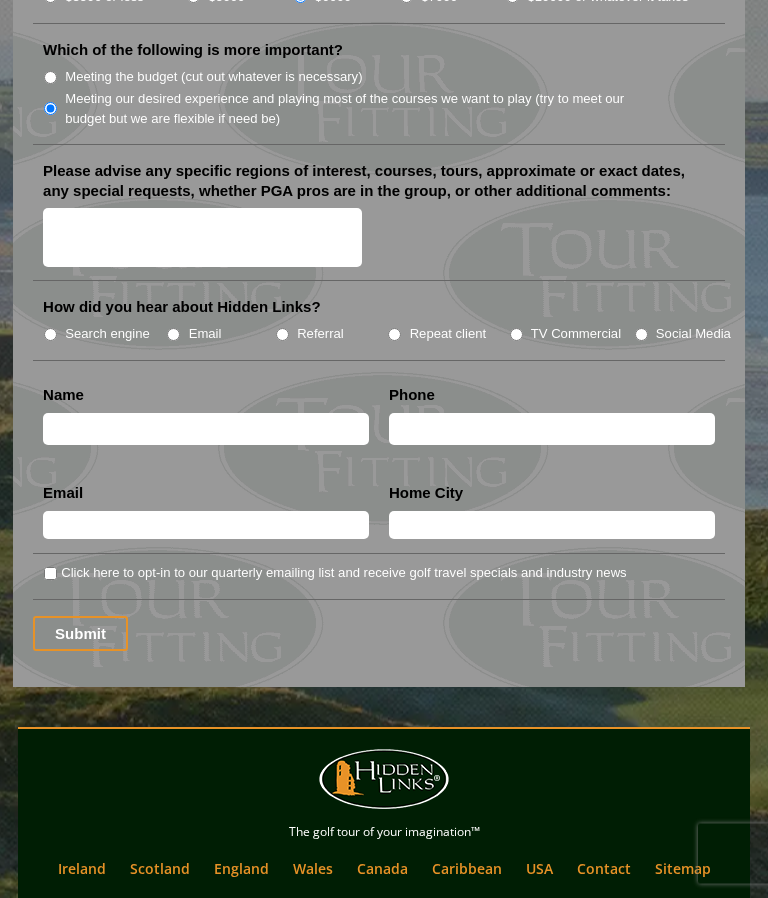 scroll, scrollTop: 2726, scrollLeft: 0, axis: vertical 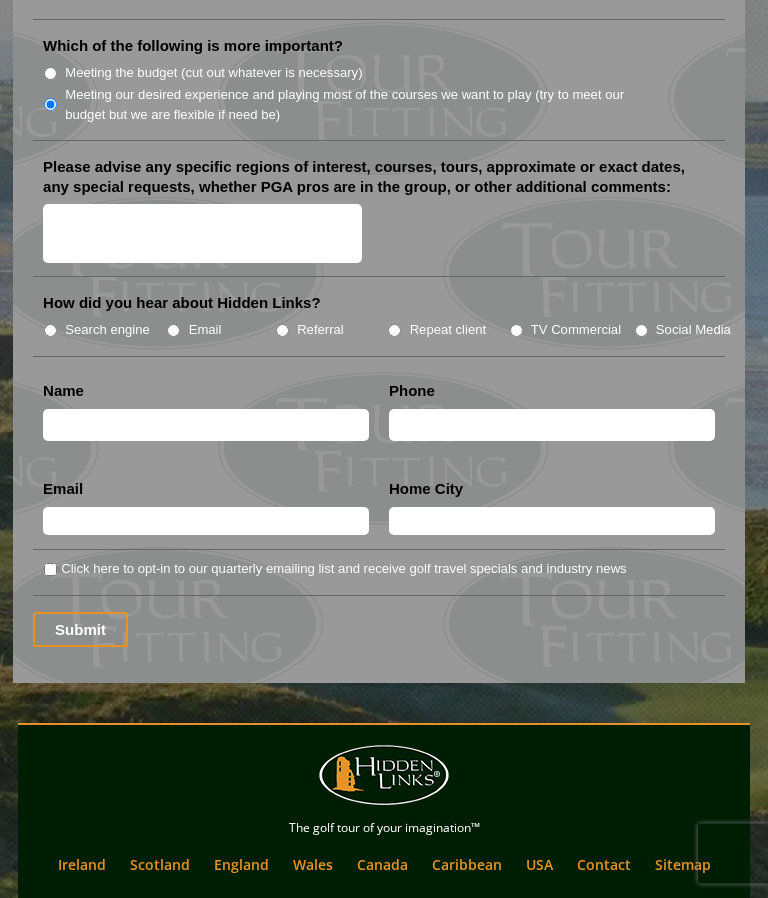 click on "TV Commercial" at bounding box center [576, 331] 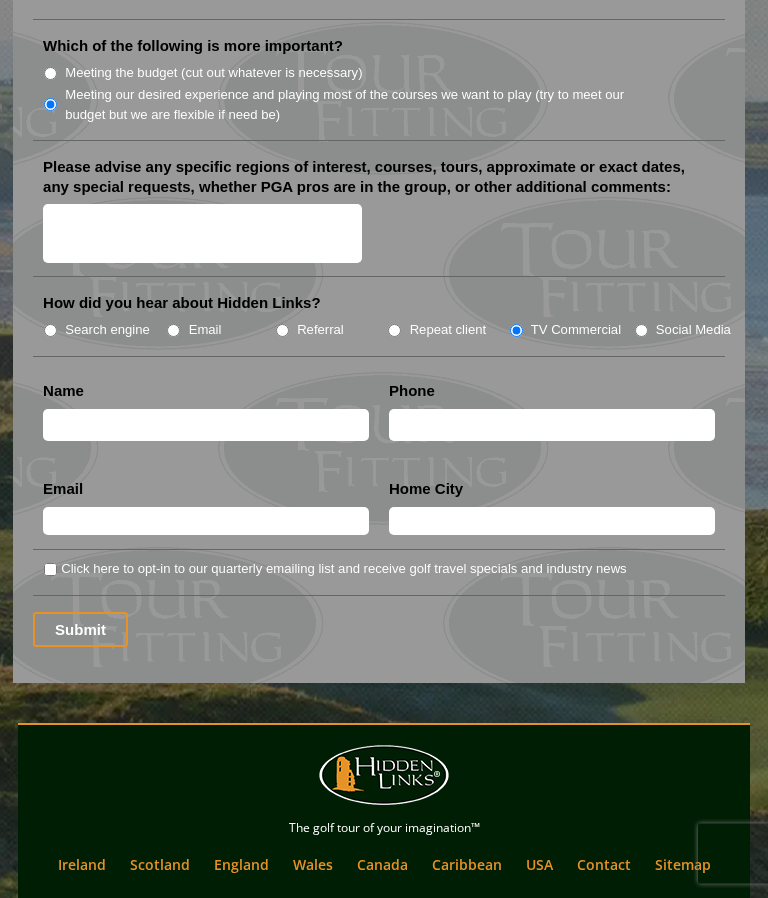 click on "© [YEAR]-[YEAR] Hidden Links Inc.
"Hidden Links"®, the Hidden Links Castle logo, the Hidden Links Badge logo, "Tour Fitting," the pub/fireplace/window scene, all tour titles, “Tour Caddie”, “The golf tour of your imagination”, “The Scotland and Ireland Experts”, and all other phrases specifically noted are service marks of Hidden Links, Inc.  All “Tour Fitting” questions are copyright Hidden Links, Inc.  All videos are copyright Hidden Links, Inc. and may not be downloaded or copied without express written consent.  All photos copyright Hidden Links, Inc. or used with consent, photos may not be downloaded or copied without express written consent. All Rights Reserved.
Privacy Policy" at bounding box center [384, 1077] 